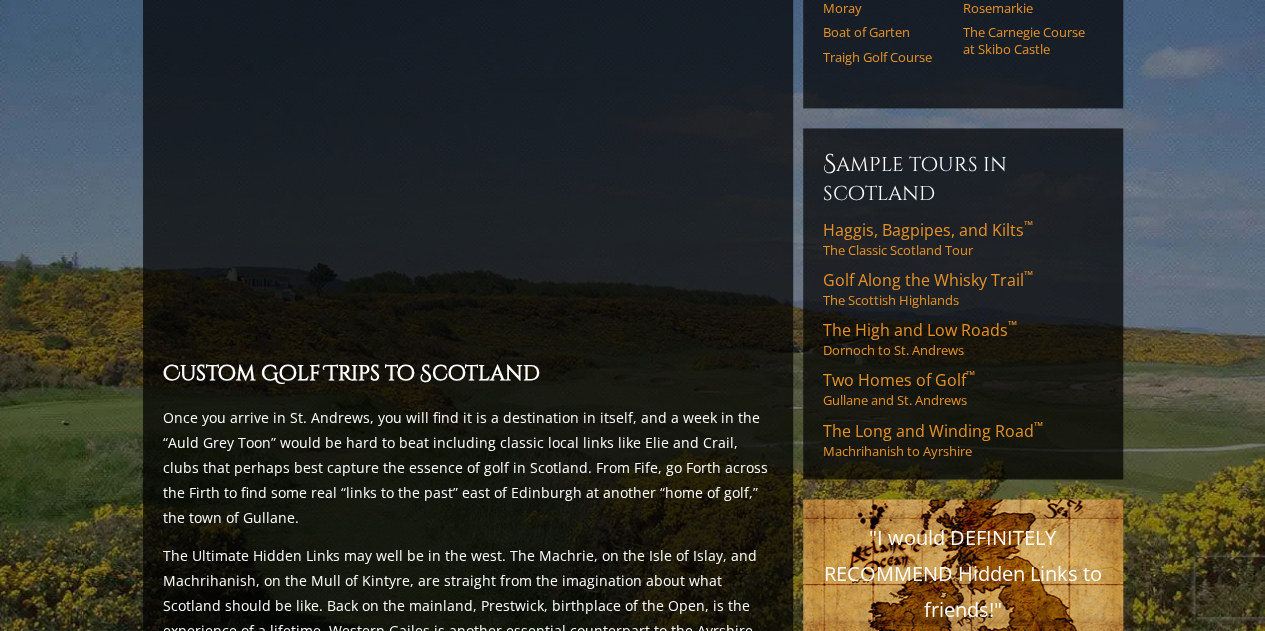 scroll, scrollTop: 1474, scrollLeft: 0, axis: vertical 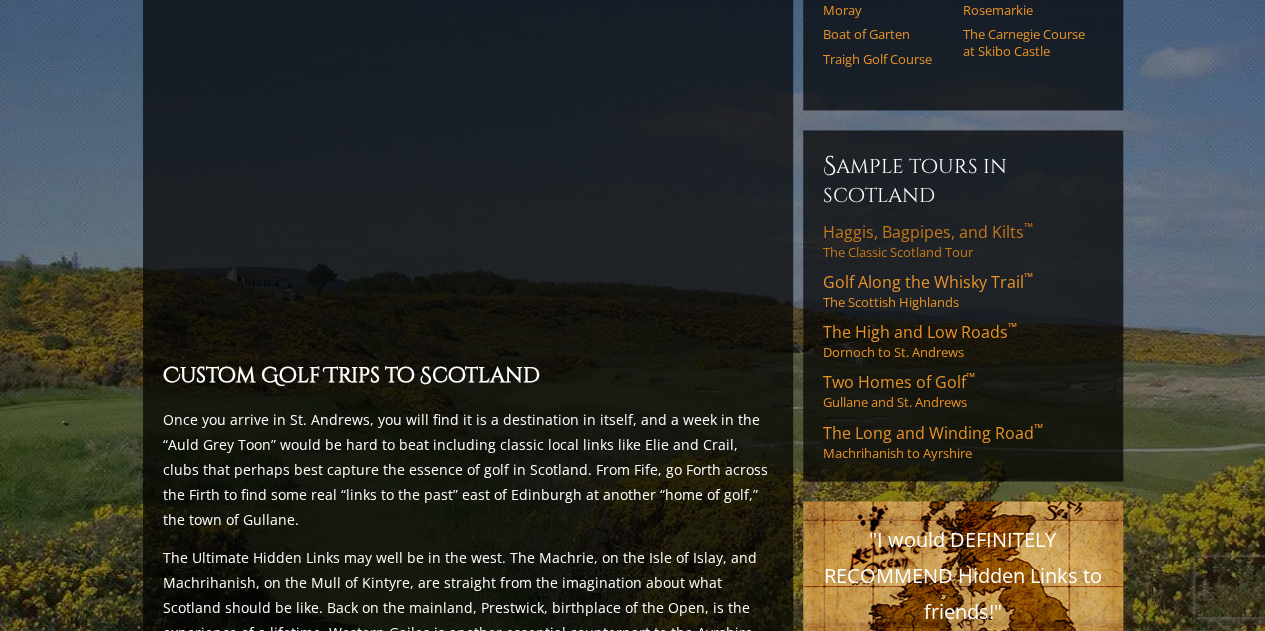 click on "Haggis, Bagpipes, and Kilts ™" at bounding box center (928, 232) 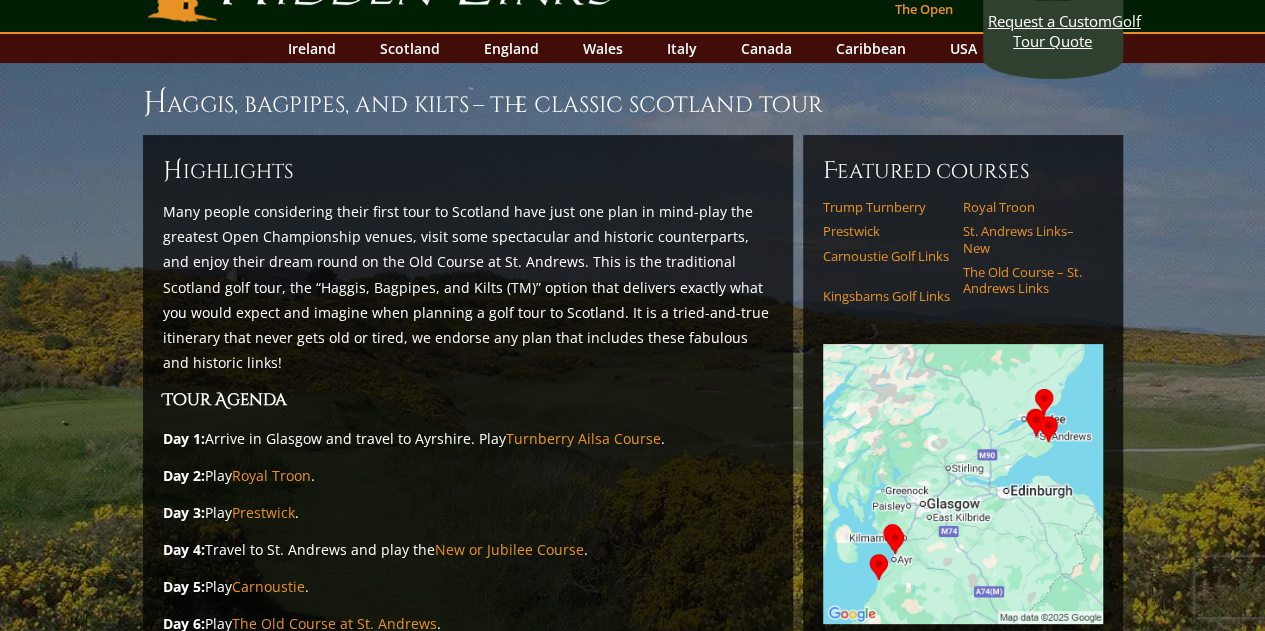 scroll, scrollTop: 58, scrollLeft: 0, axis: vertical 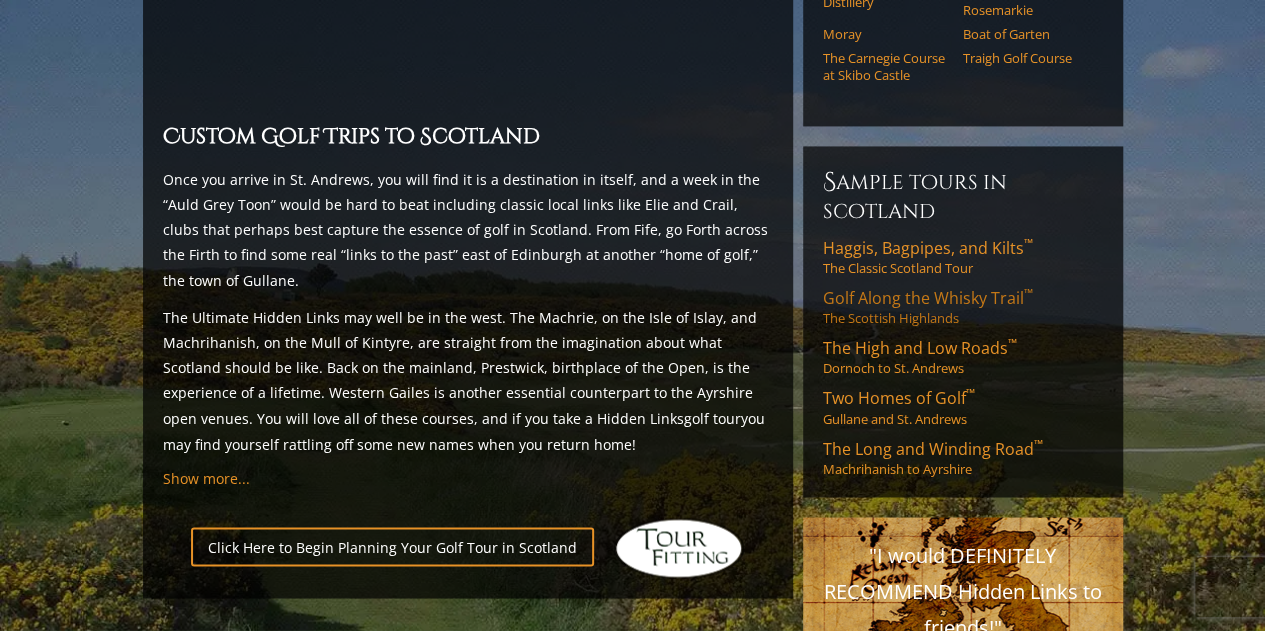 click on "Golf Along the Whisky Trail ™" at bounding box center (928, 298) 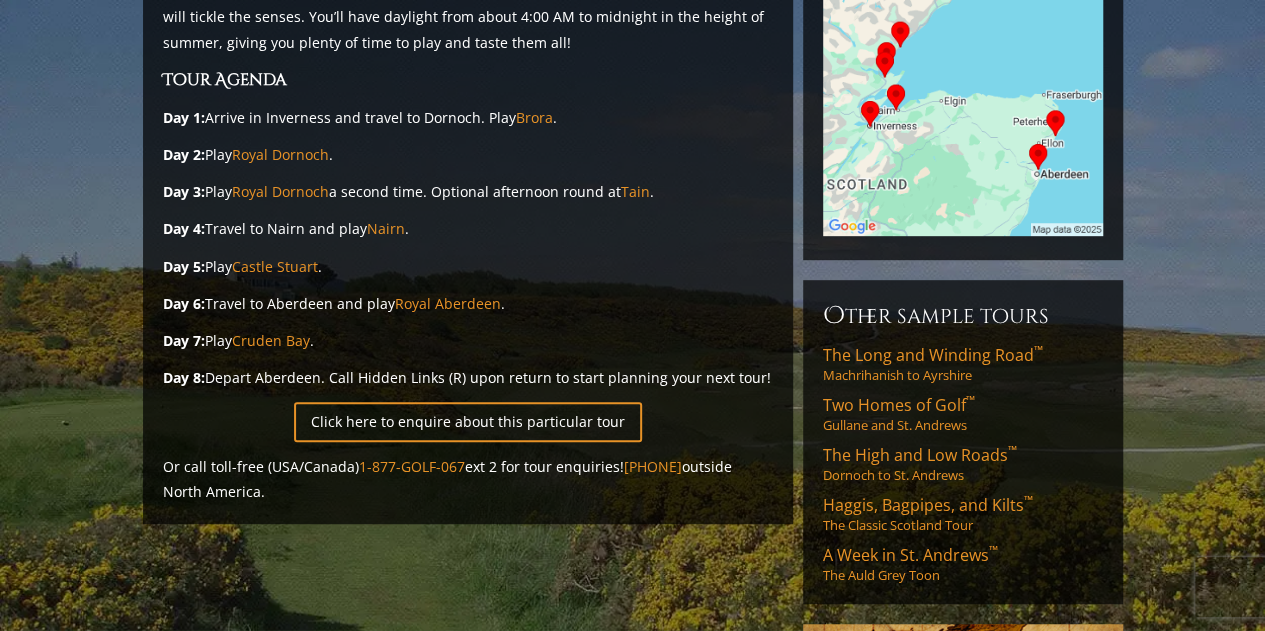 scroll, scrollTop: 433, scrollLeft: 0, axis: vertical 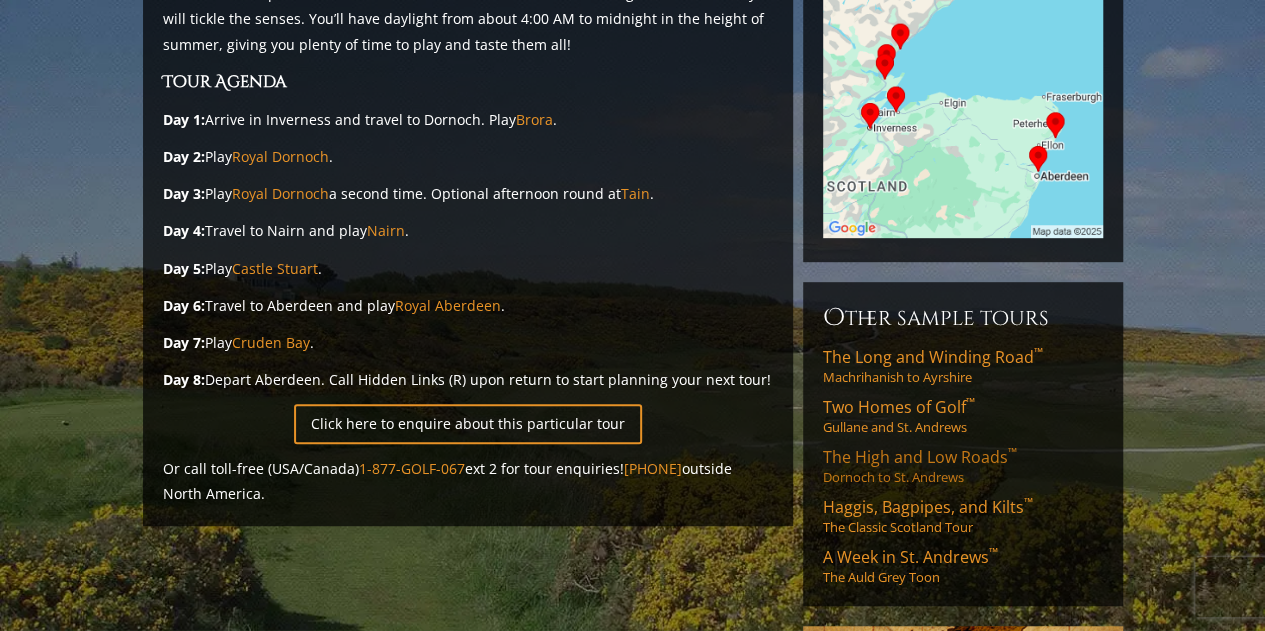 click on "The High and Low Roads ™" at bounding box center [920, 457] 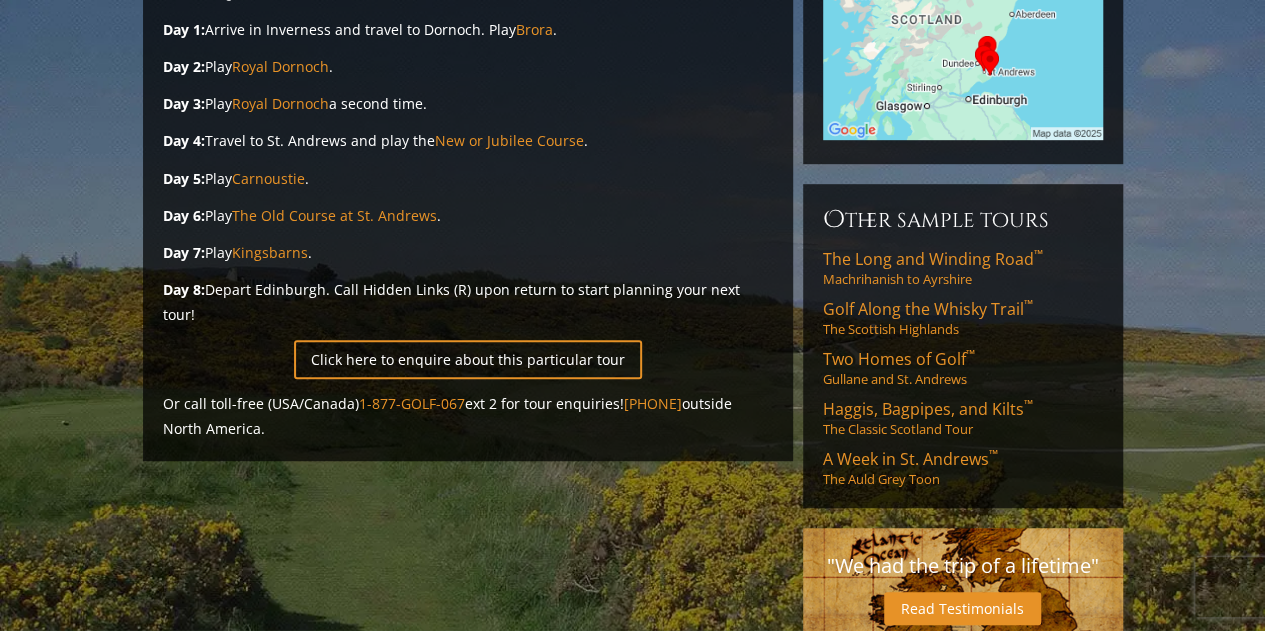 scroll, scrollTop: 524, scrollLeft: 0, axis: vertical 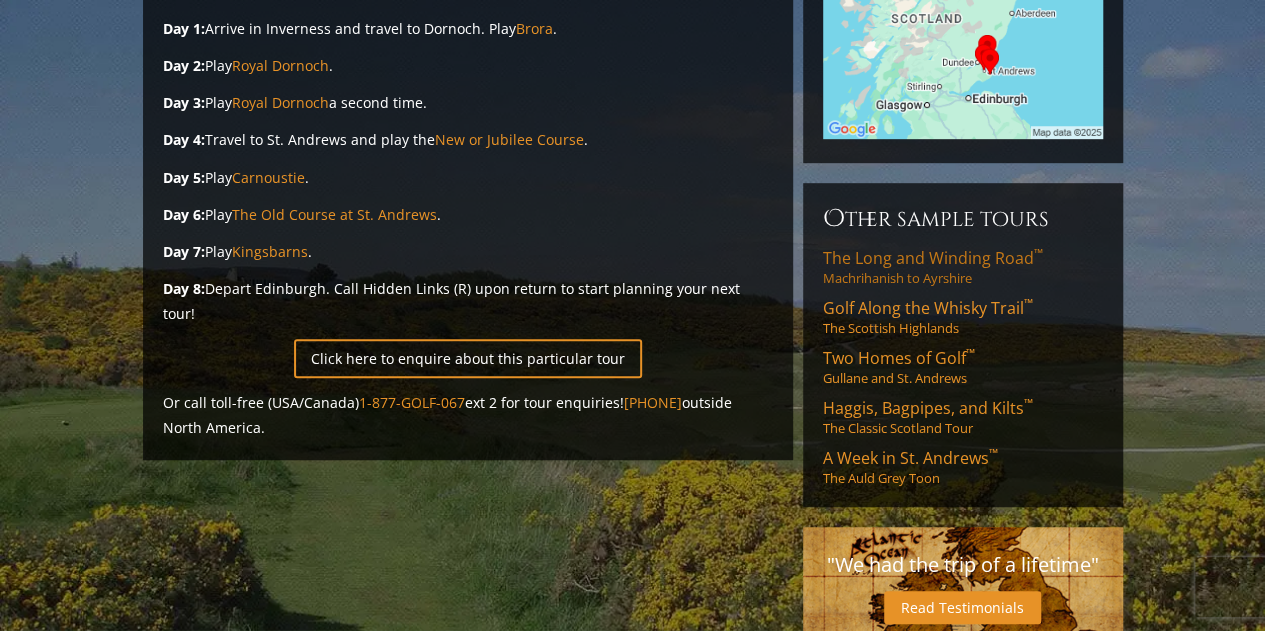 click on "The Long and Winding Road ™ Machrihanish to Ayrshire" at bounding box center [963, 267] 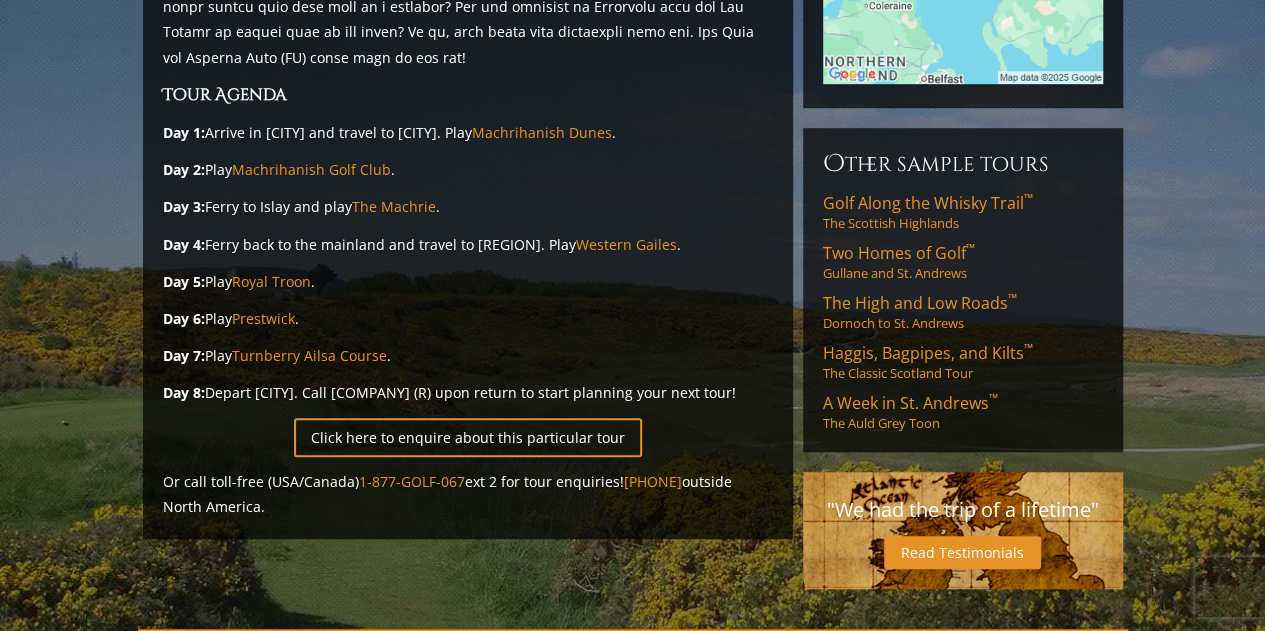 scroll, scrollTop: 572, scrollLeft: 0, axis: vertical 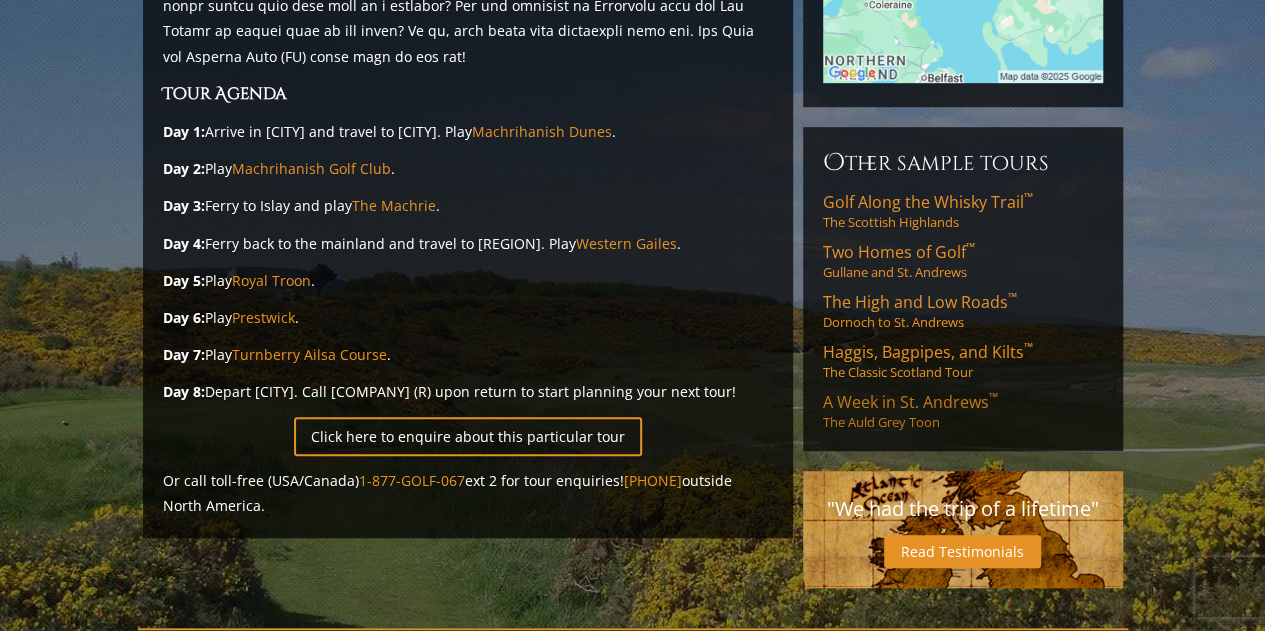 click on "A Week in St. Andrews ™" at bounding box center [910, 402] 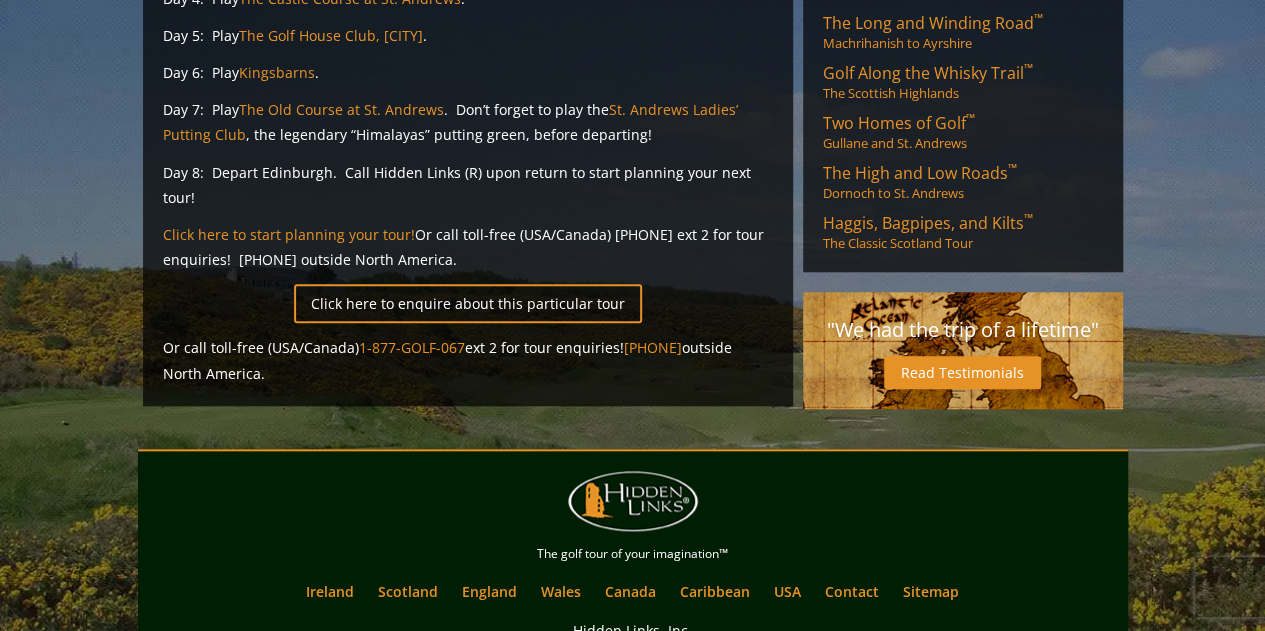 scroll, scrollTop: 821, scrollLeft: 0, axis: vertical 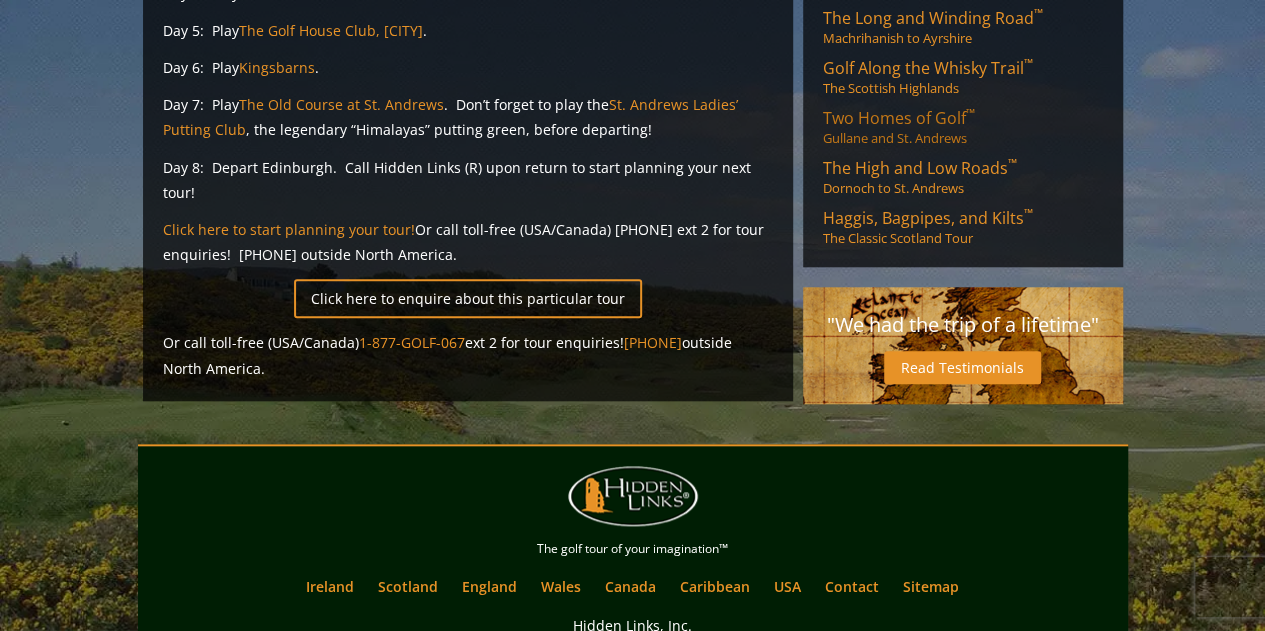 click on "Two Homes of Golf ™" at bounding box center [899, 118] 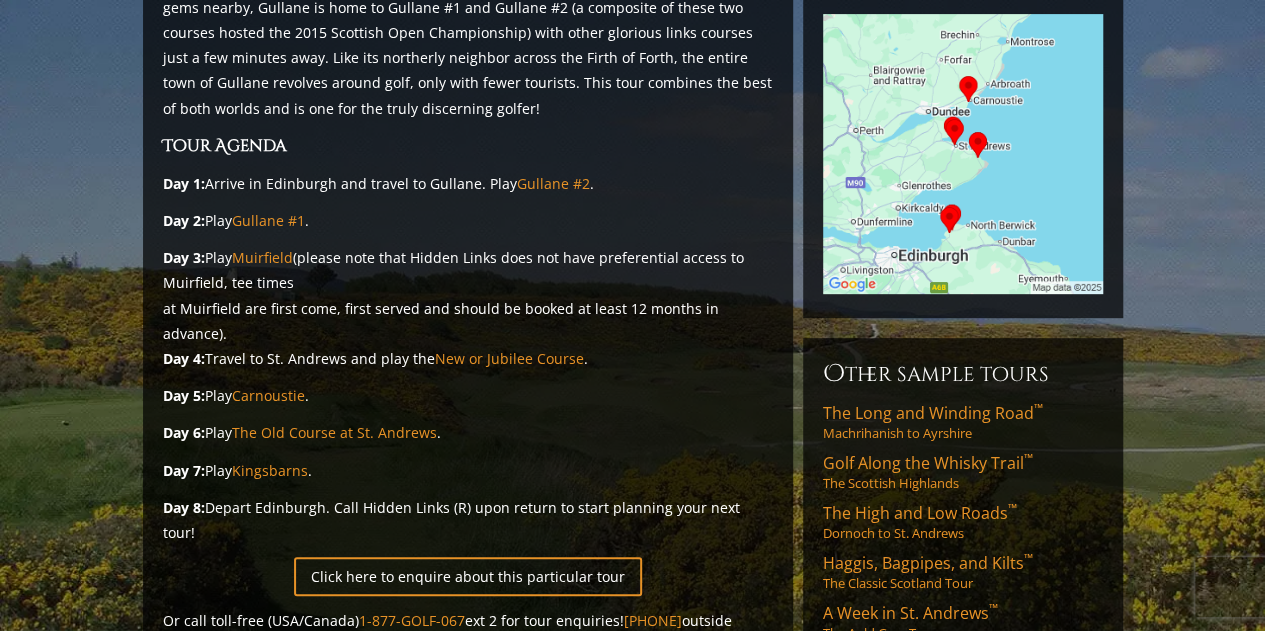 scroll, scrollTop: 371, scrollLeft: 0, axis: vertical 